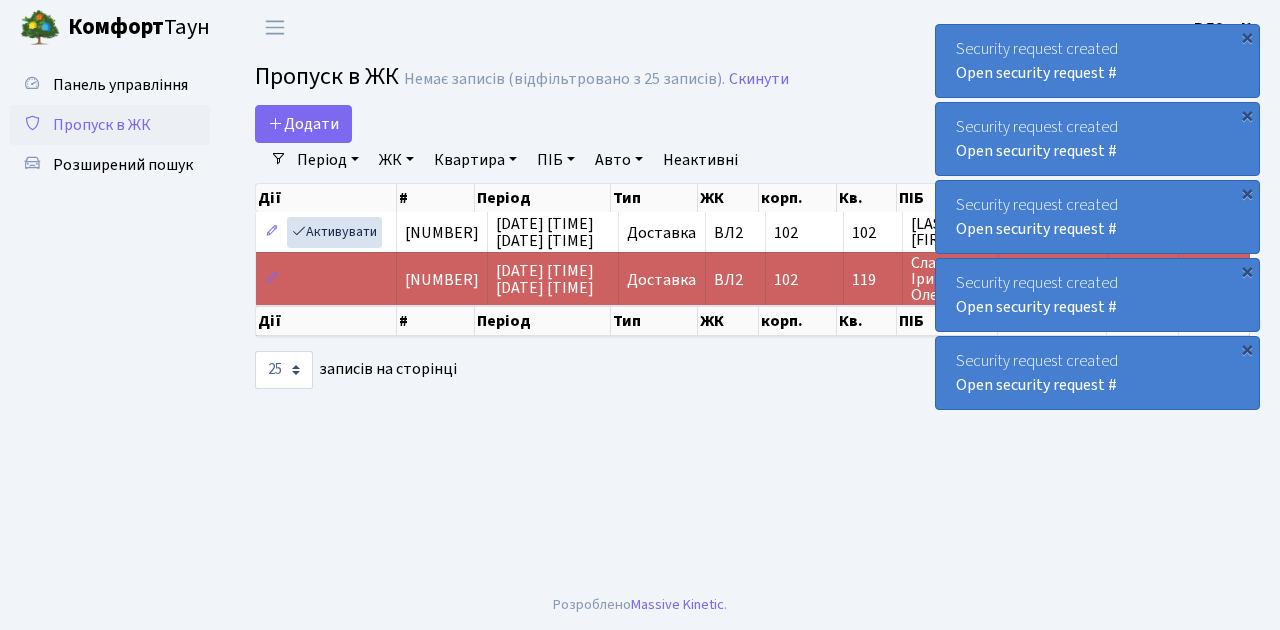 select on "25" 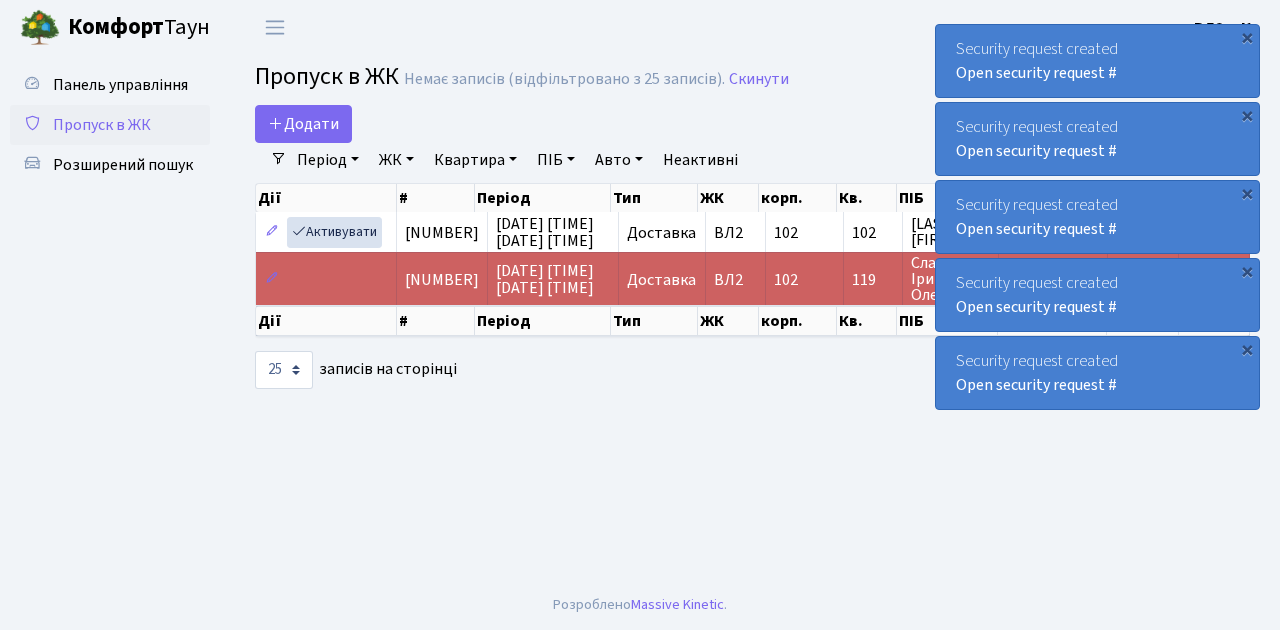 click on "Пропуск в ЖК" at bounding box center (102, 125) 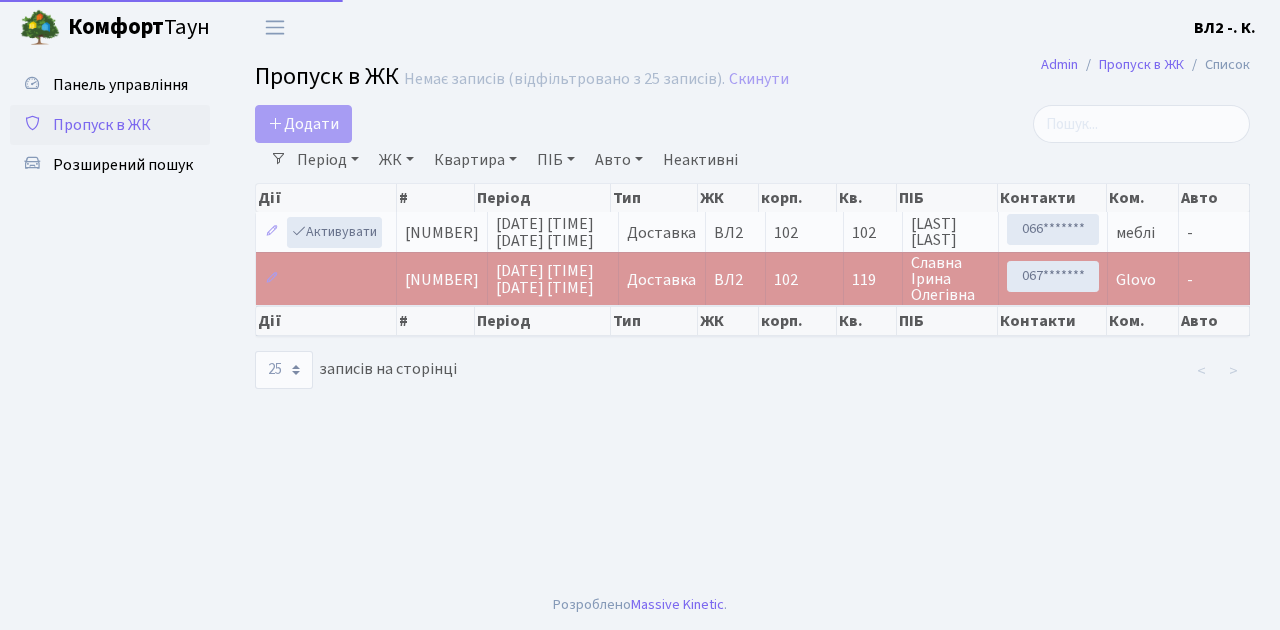 select on "25" 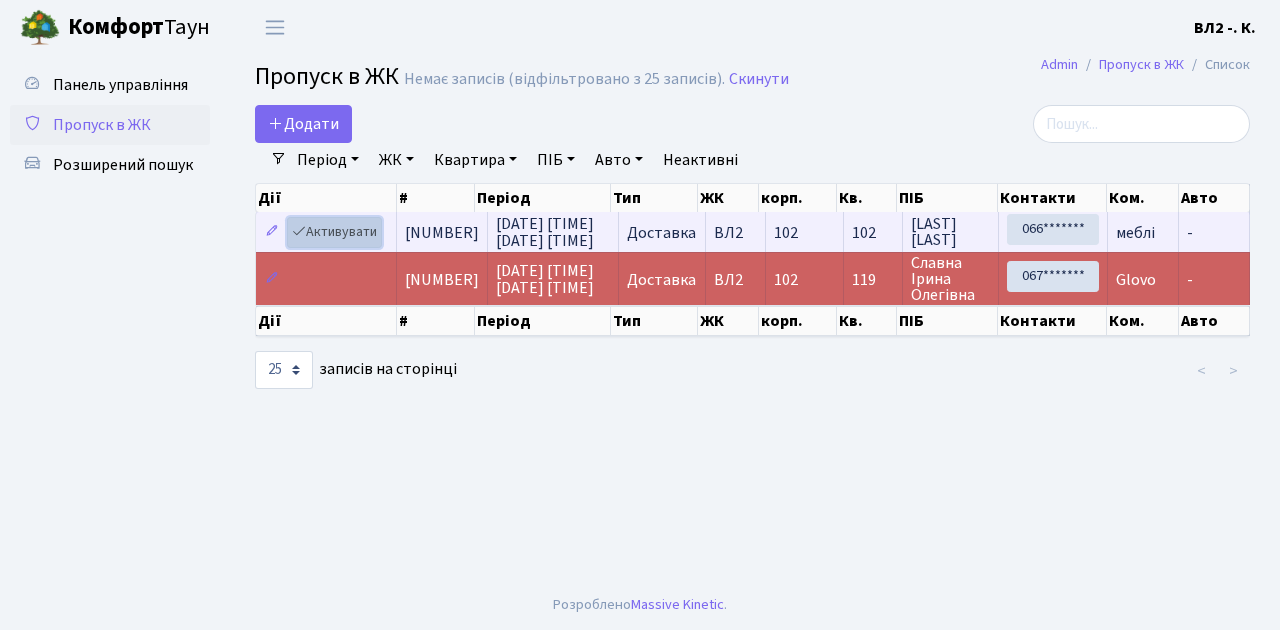 click on "Активувати" at bounding box center (334, 232) 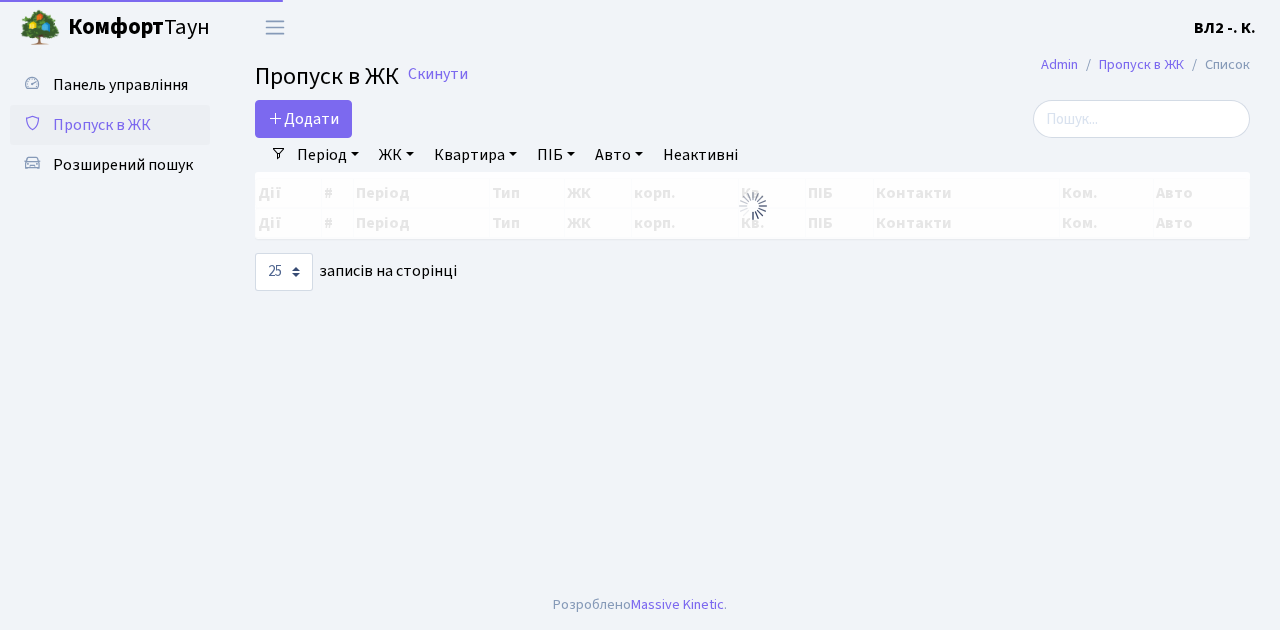 select on "25" 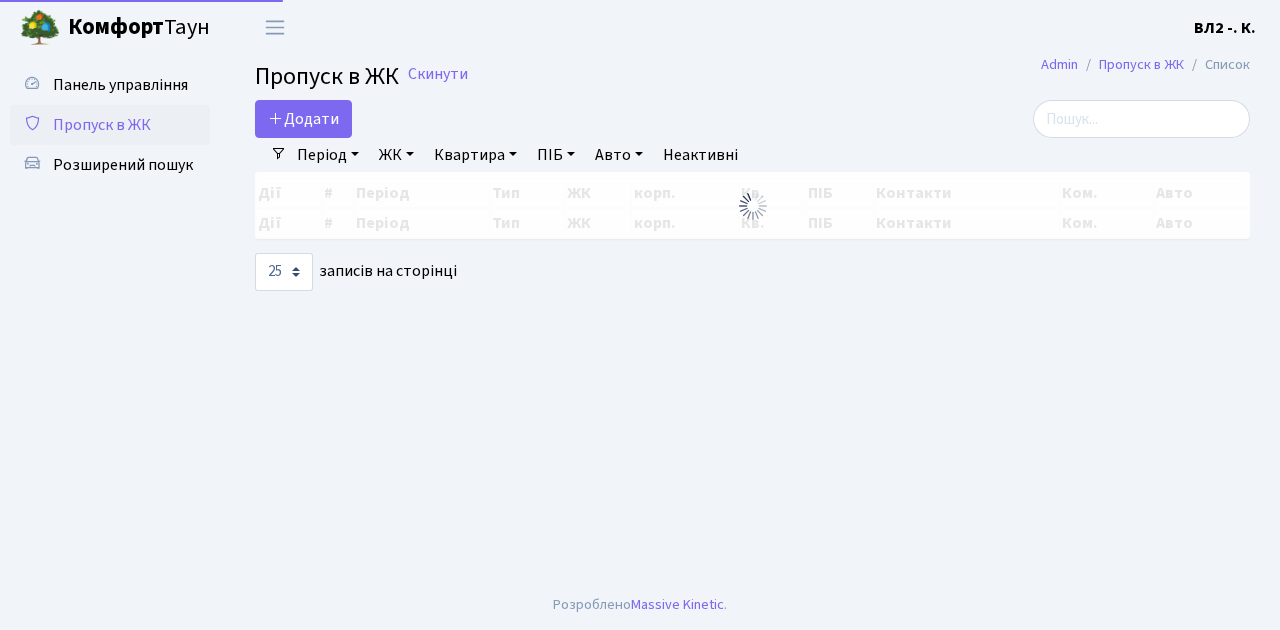 scroll, scrollTop: 0, scrollLeft: 0, axis: both 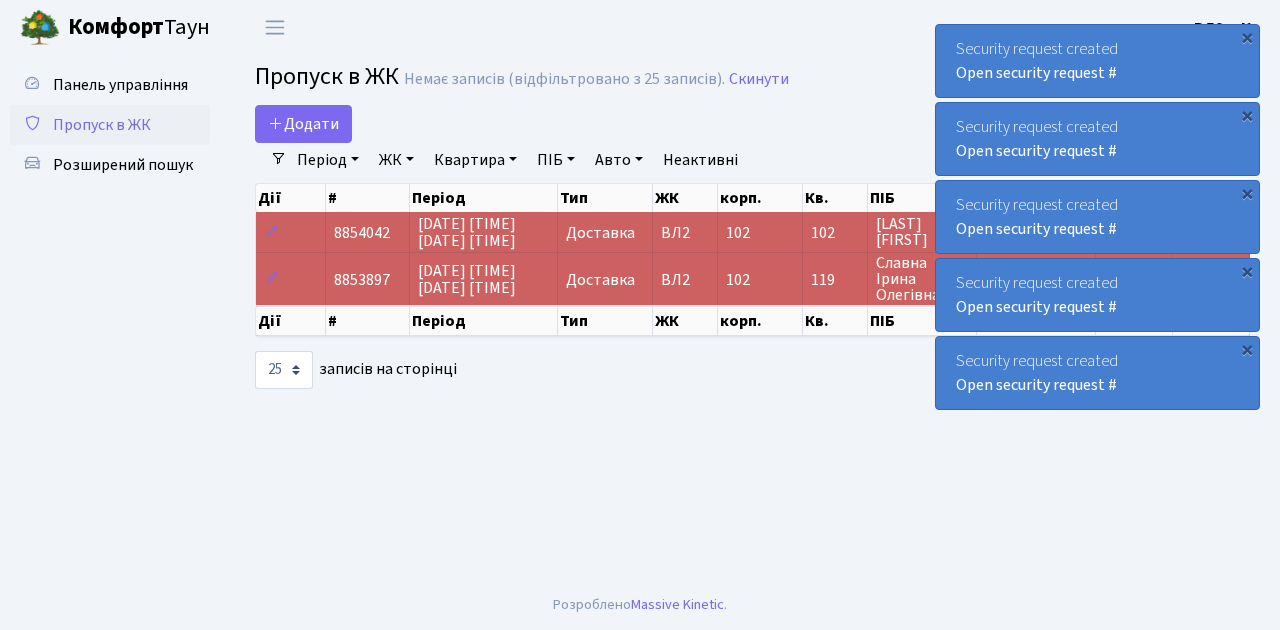 click on "Пропуск в ЖК" at bounding box center (102, 125) 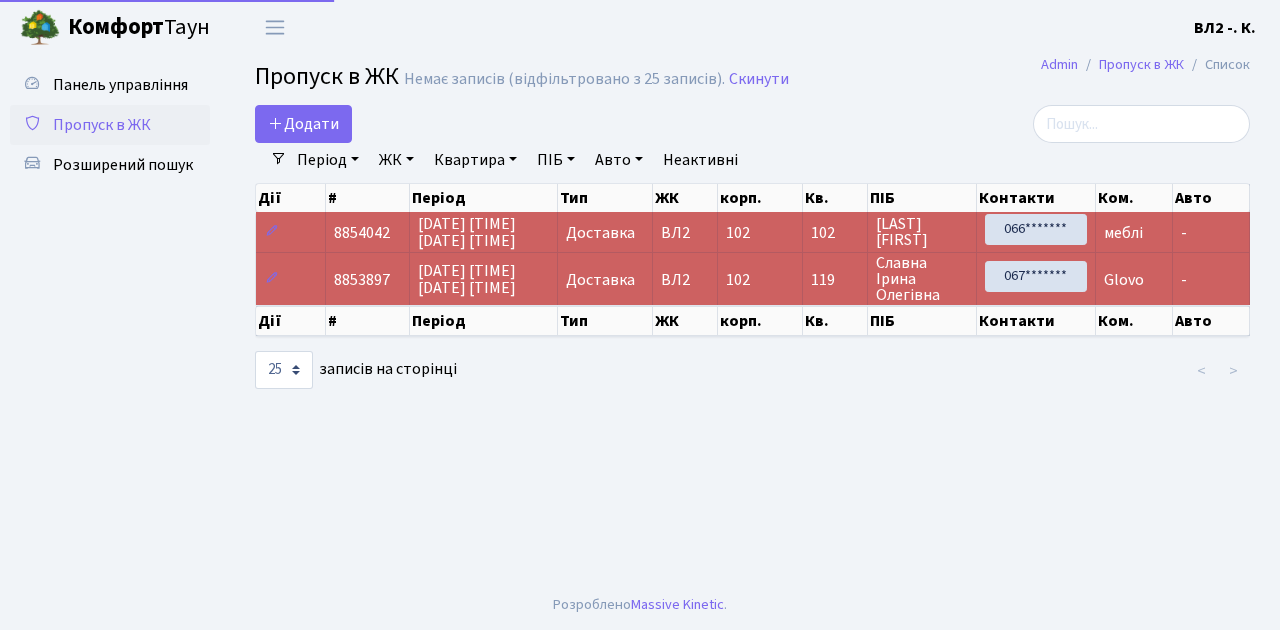 select on "25" 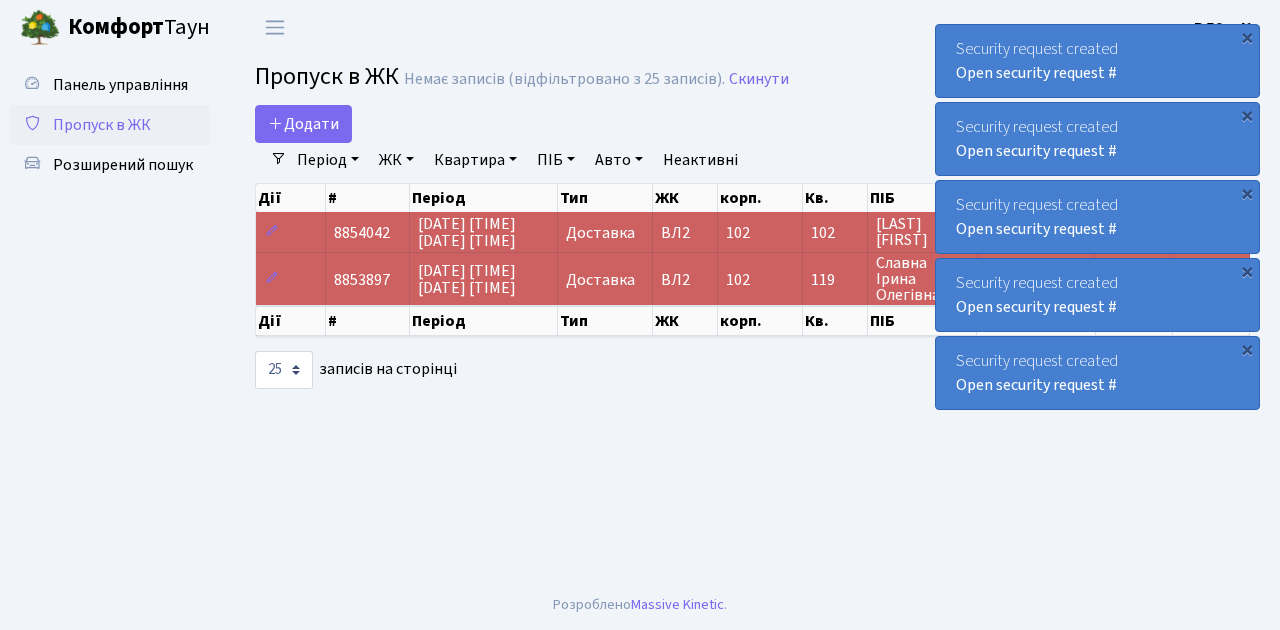click on "Пропуск в ЖК" at bounding box center [102, 125] 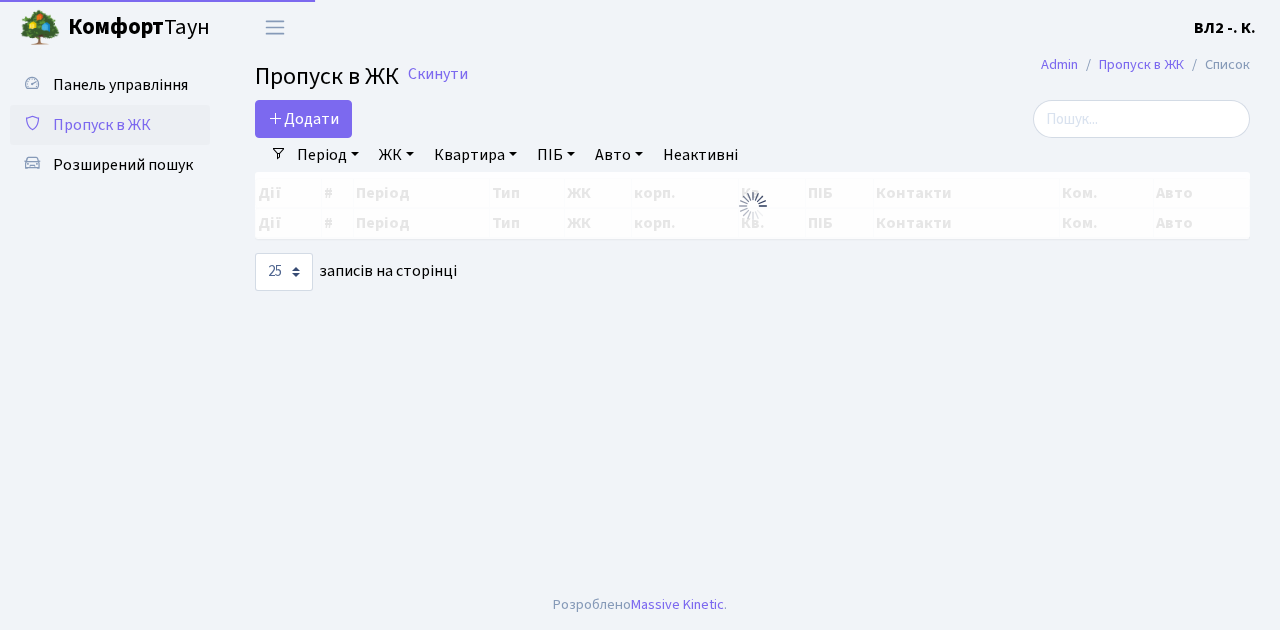 select on "25" 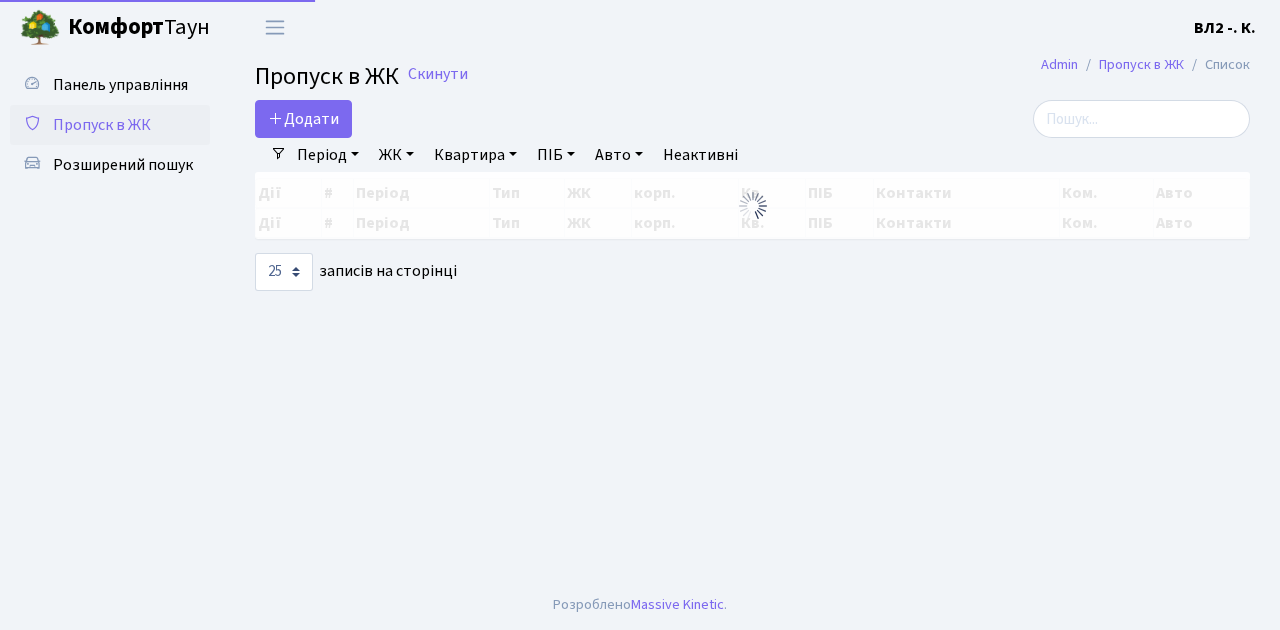 scroll, scrollTop: 0, scrollLeft: 0, axis: both 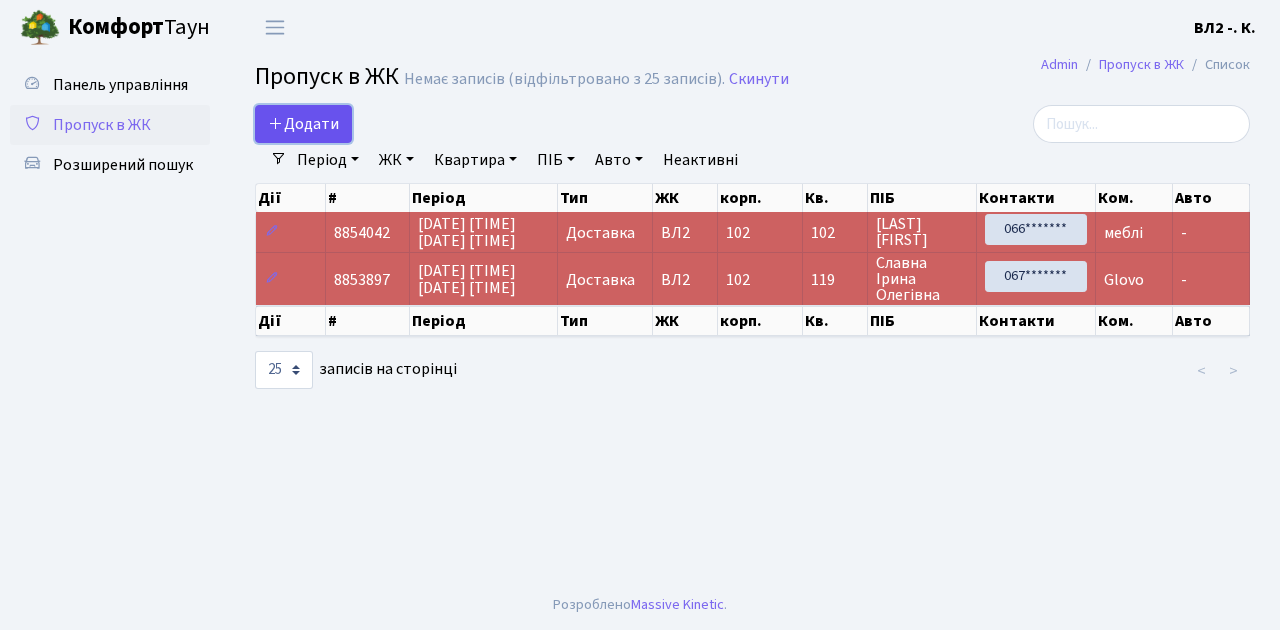 click on "Додати" at bounding box center (303, 124) 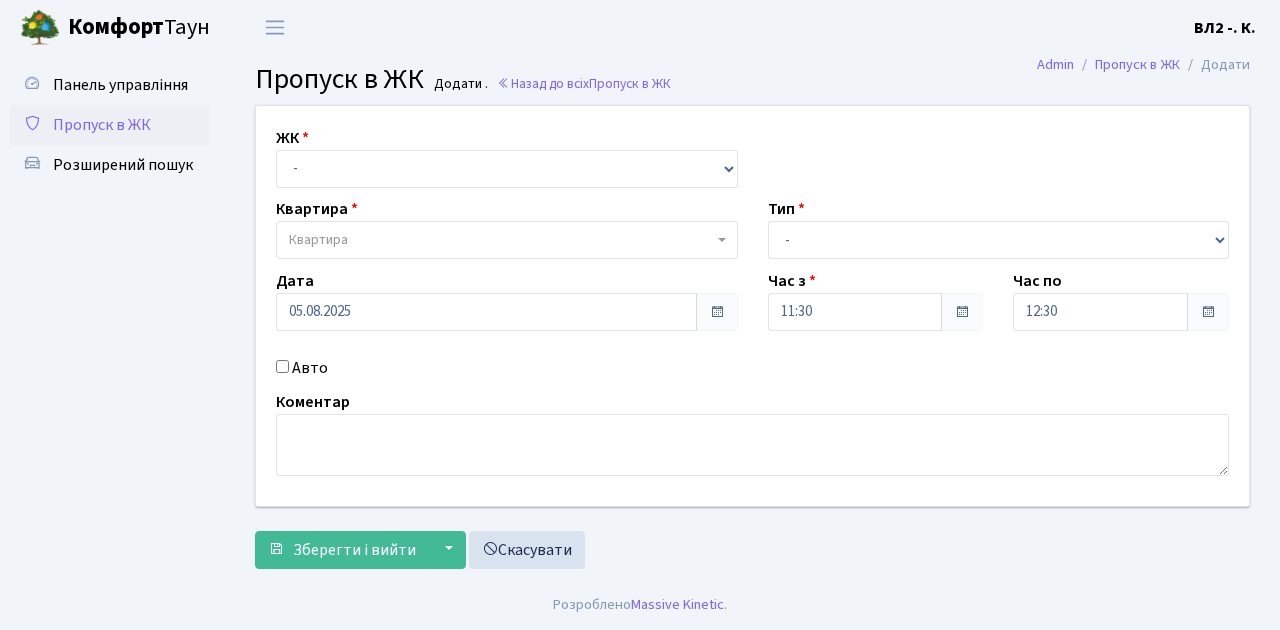 scroll, scrollTop: 0, scrollLeft: 0, axis: both 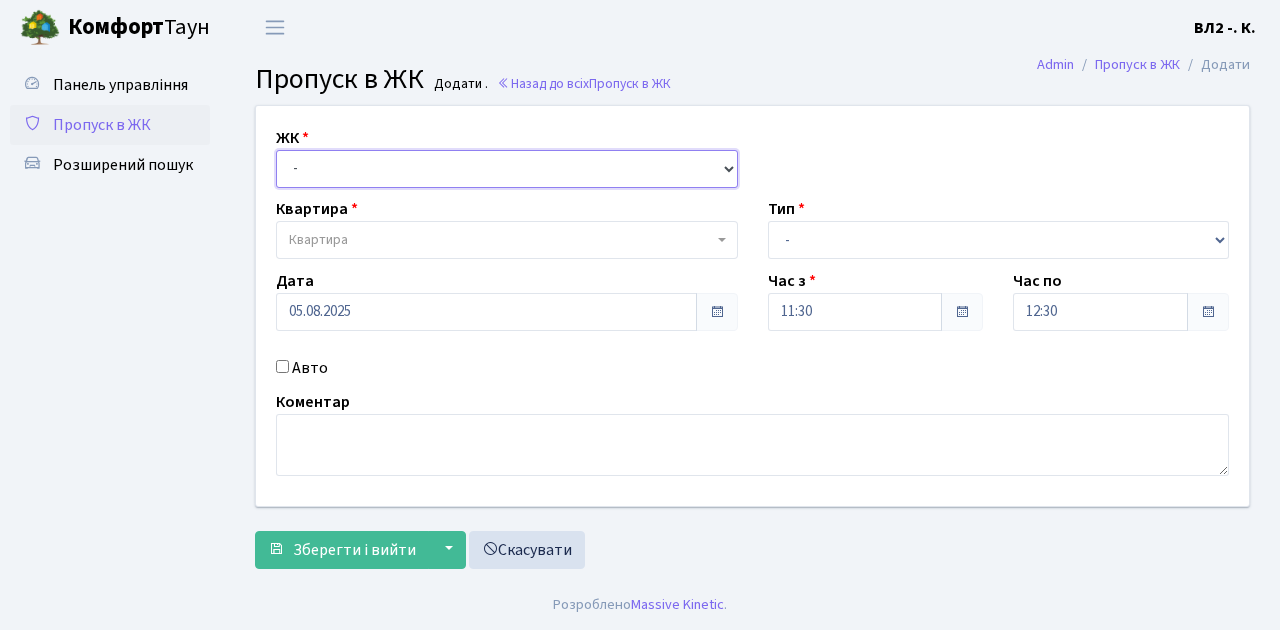 click on "-
ВЛ1, Ужгородський пров., 4/1
ВЛ2, Голосіївський просп., 76
ВЛ3, пр.Голосіївський, 78/2" at bounding box center [507, 169] 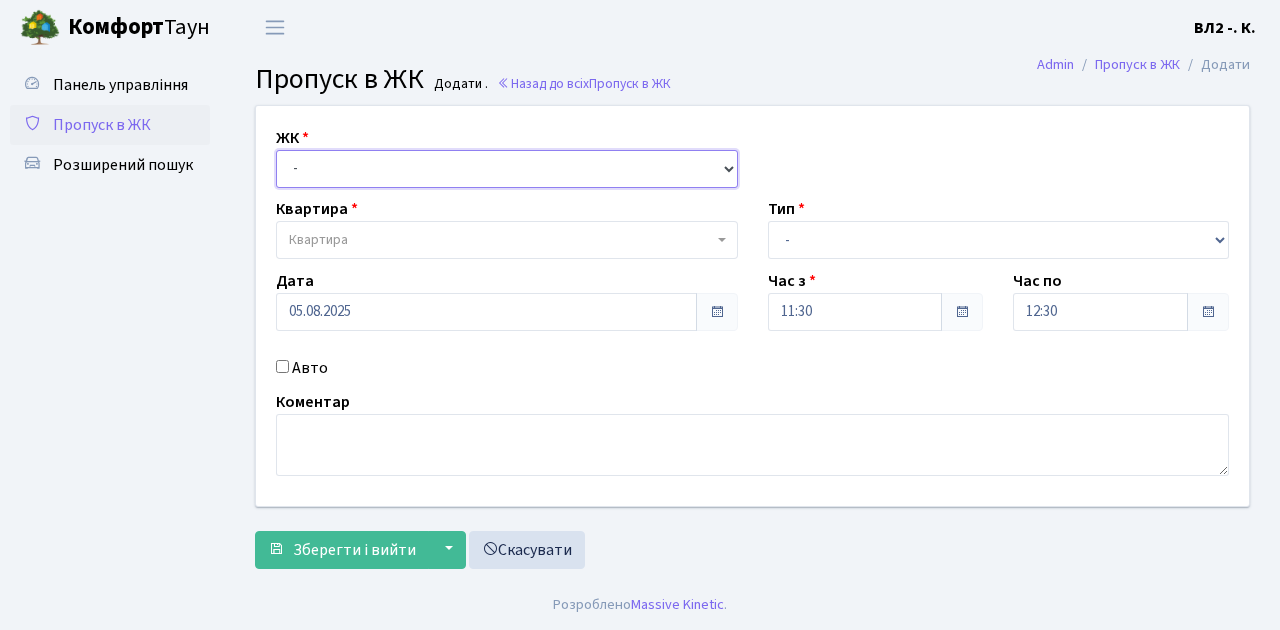 select on "317" 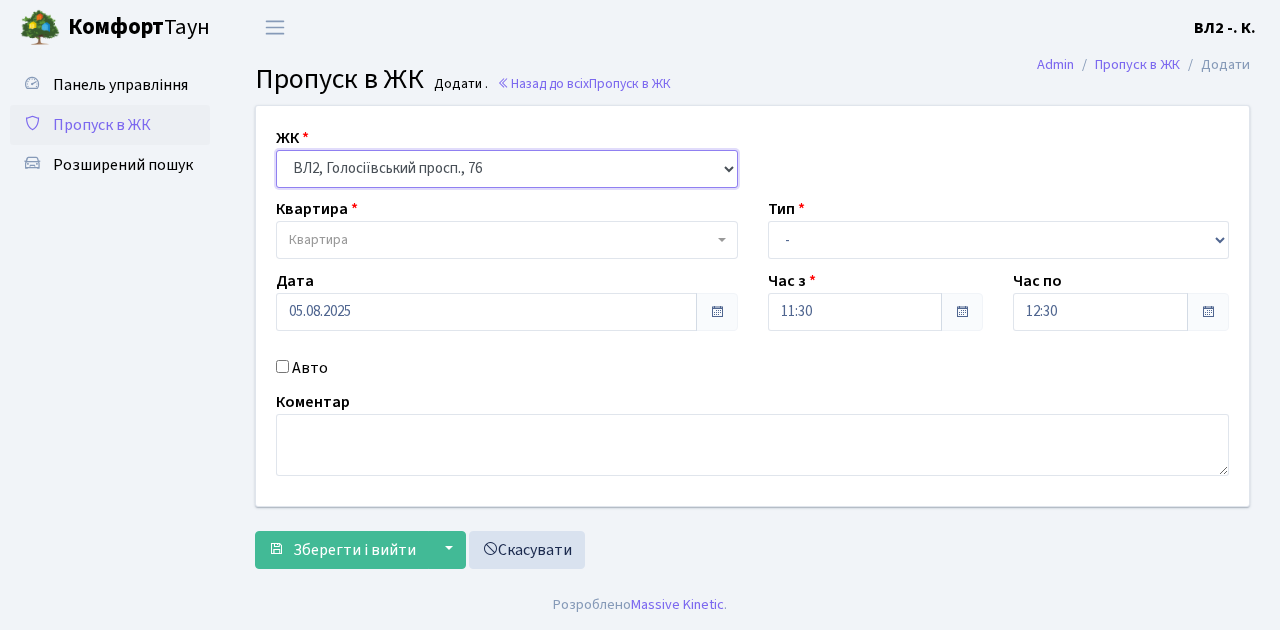 click on "-
ВЛ1, Ужгородський пров., 4/1
ВЛ2, Голосіївський просп., 76
ВЛ3, пр.Голосіївський, 78/2" at bounding box center (507, 169) 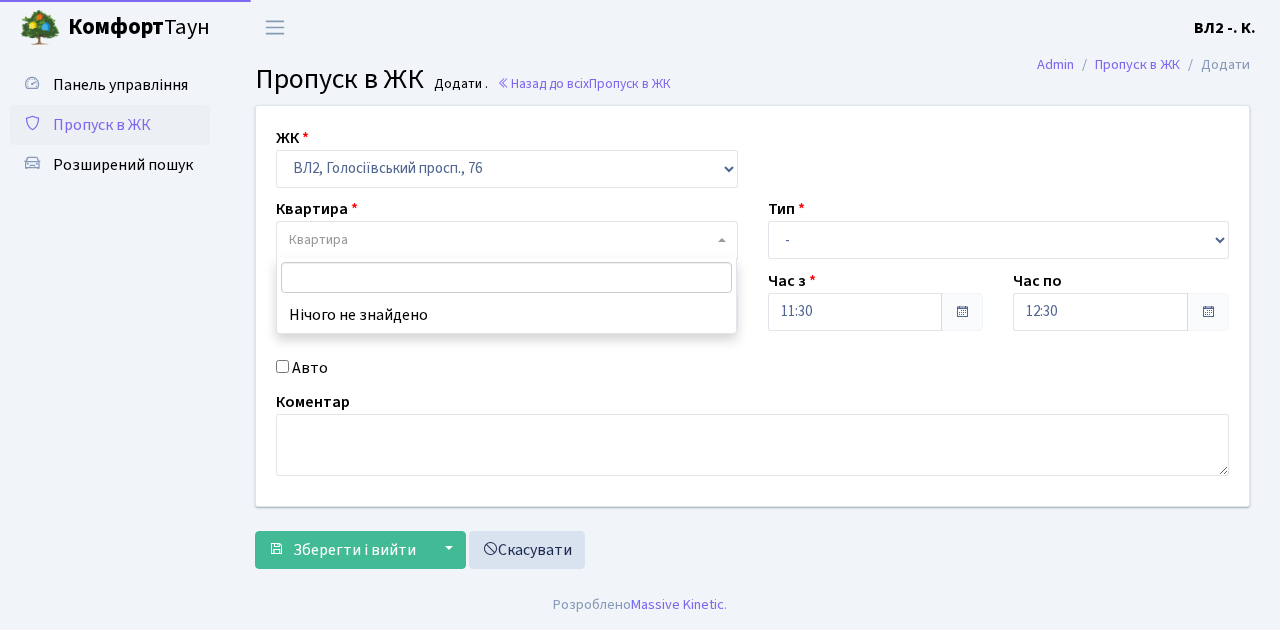 click on "Квартира" at bounding box center (501, 240) 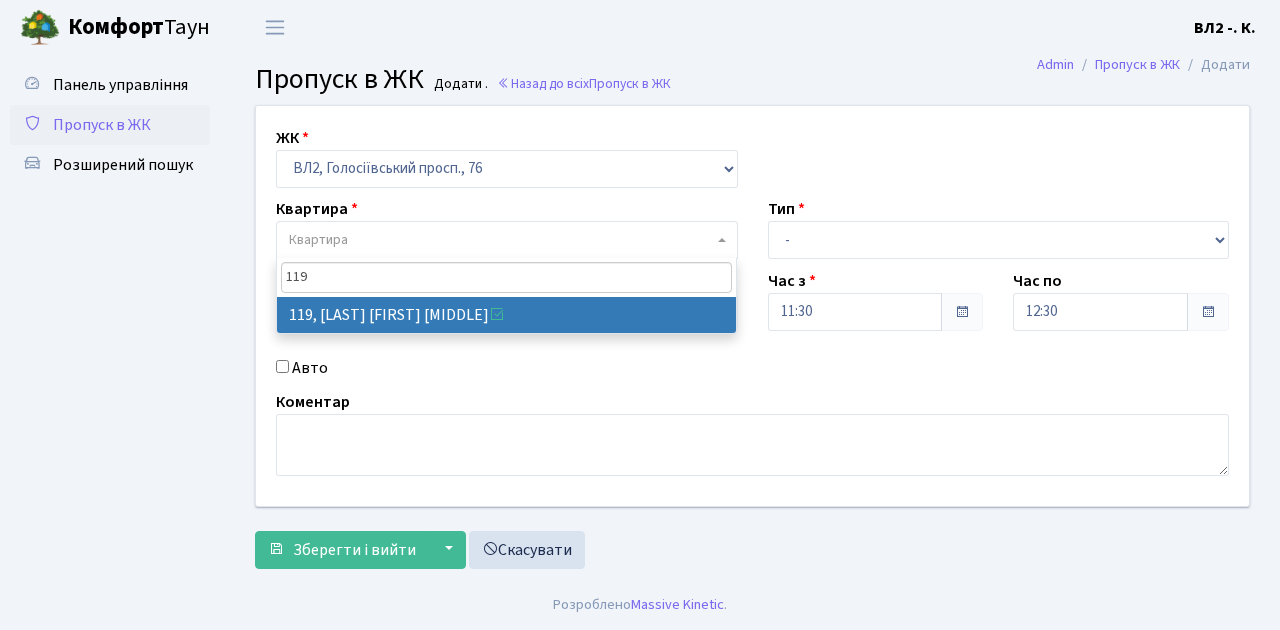 type on "119" 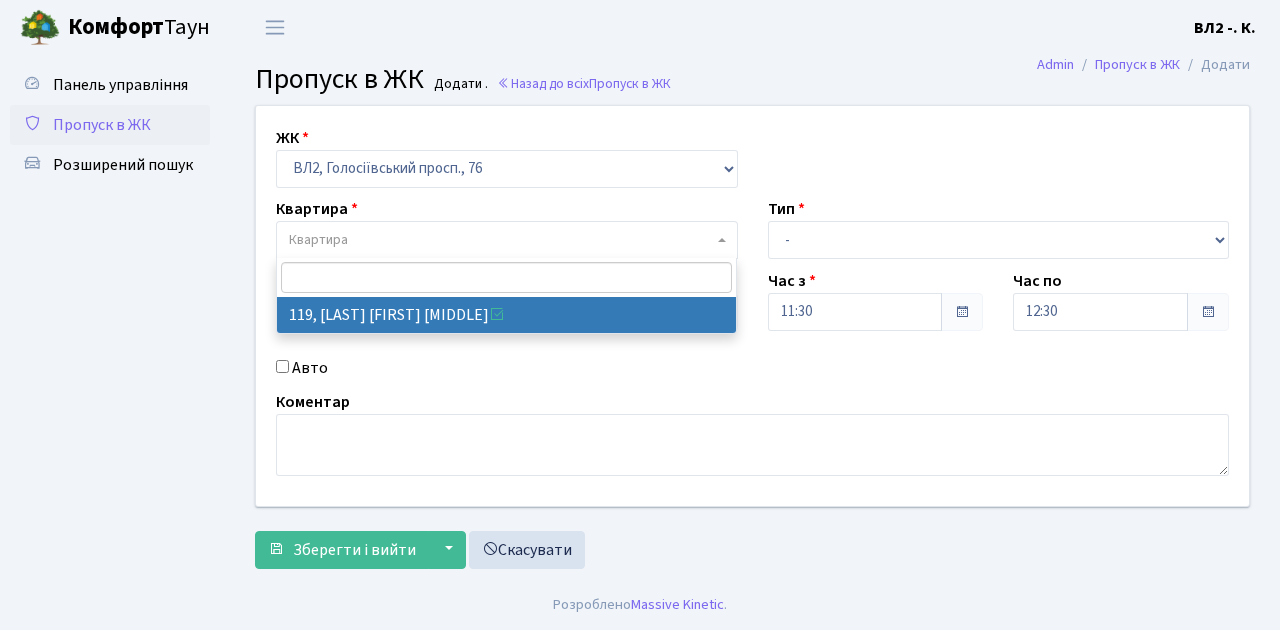 select on "38293" 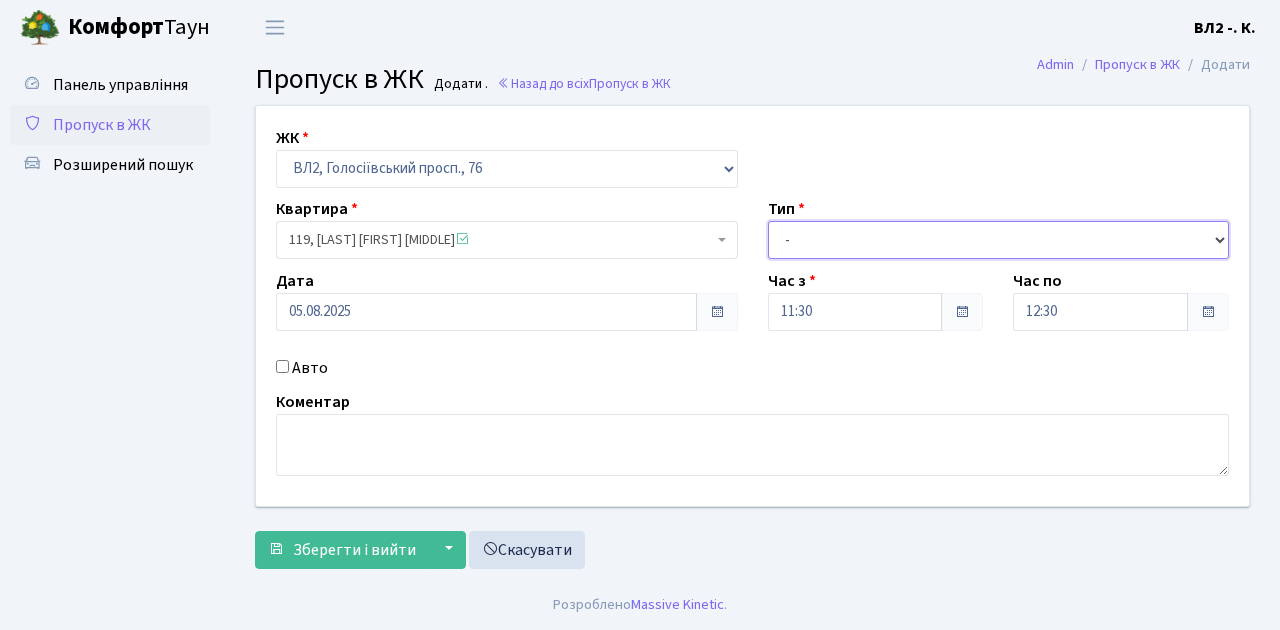click on "-
Доставка
Таксі
Гості
Сервіс" at bounding box center (999, 240) 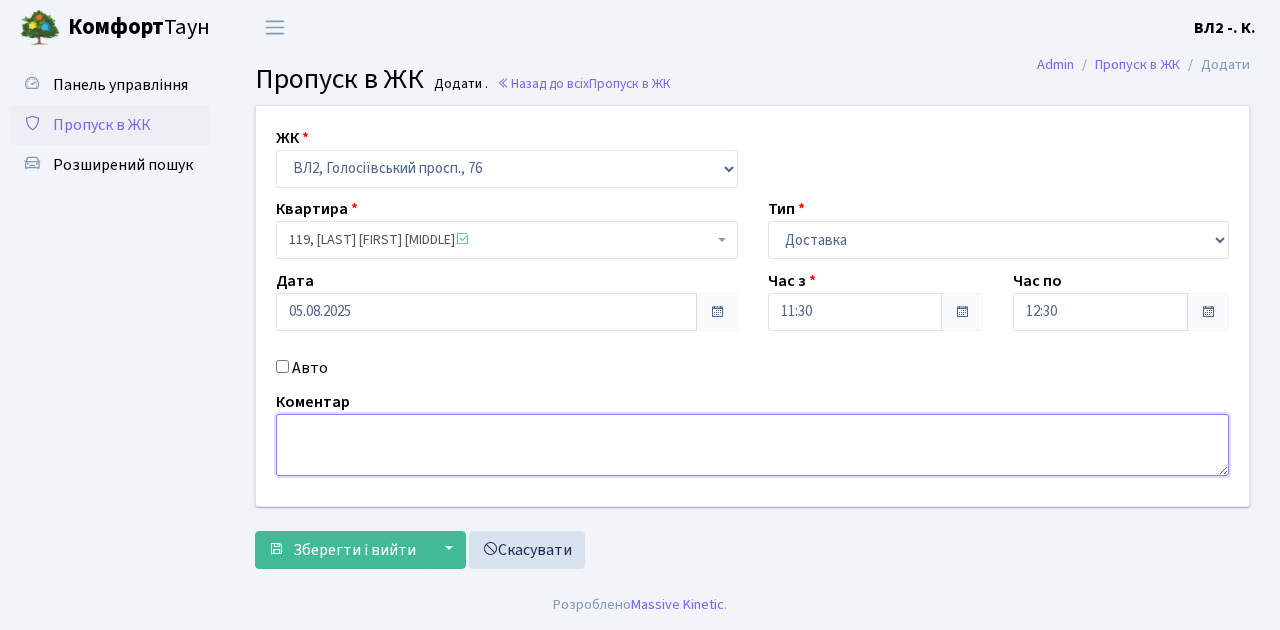 click at bounding box center (752, 445) 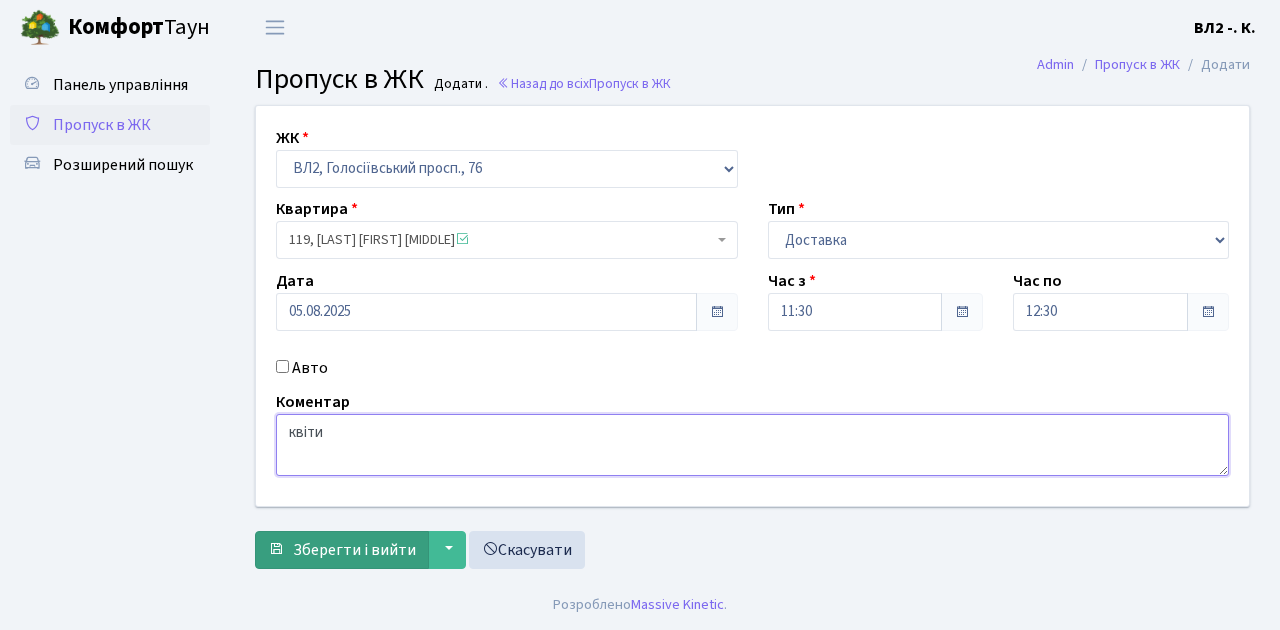 type on "квіти" 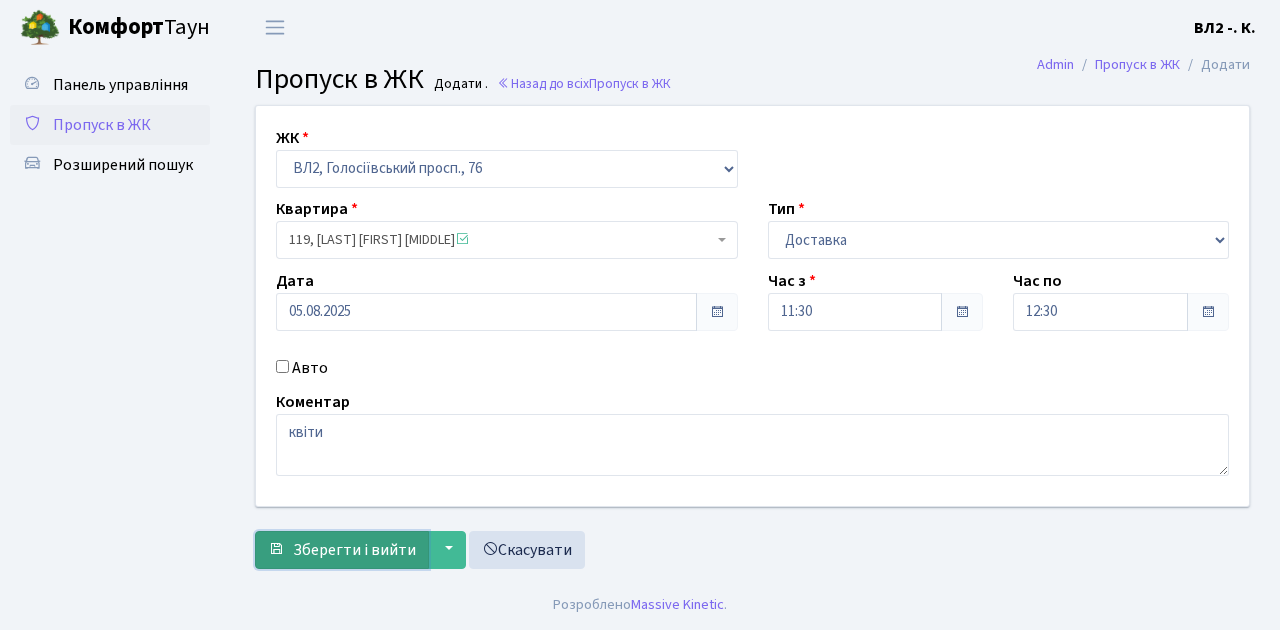 click on "Зберегти і вийти" at bounding box center (354, 550) 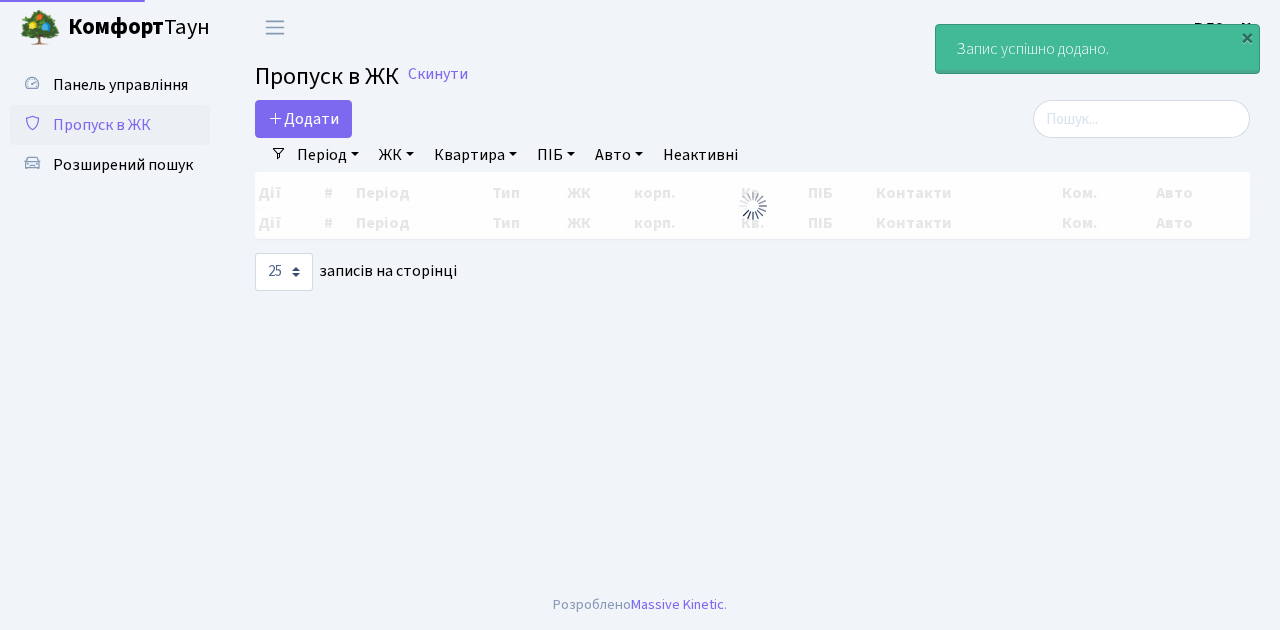 select on "25" 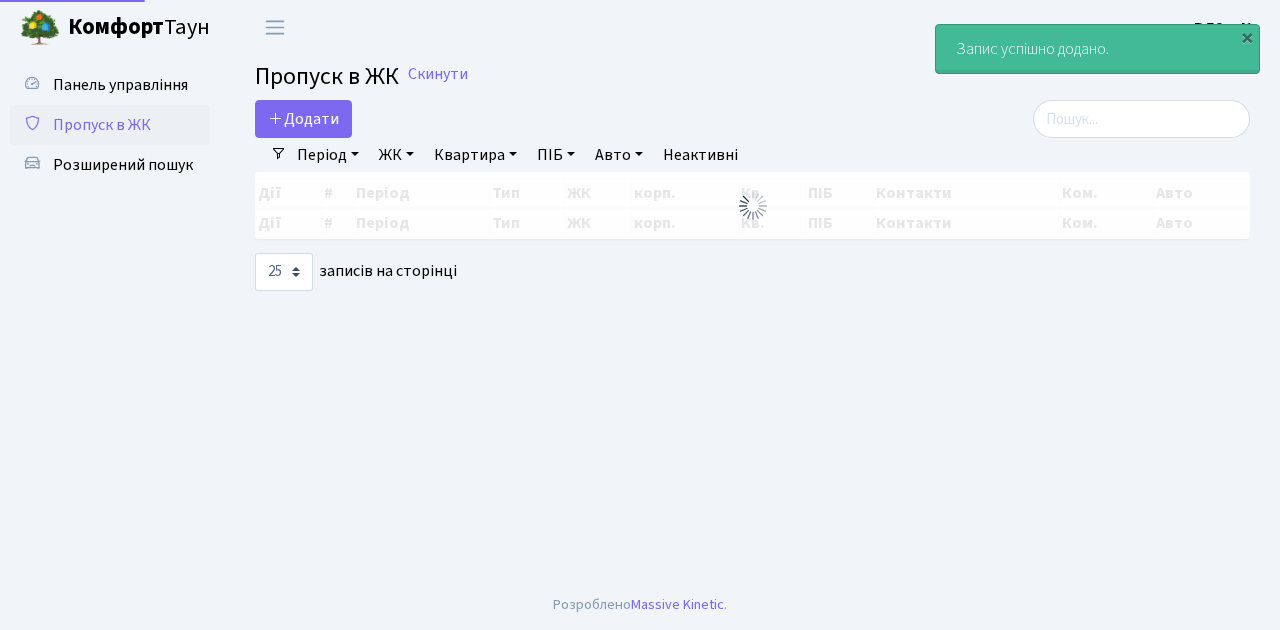 scroll, scrollTop: 0, scrollLeft: 0, axis: both 